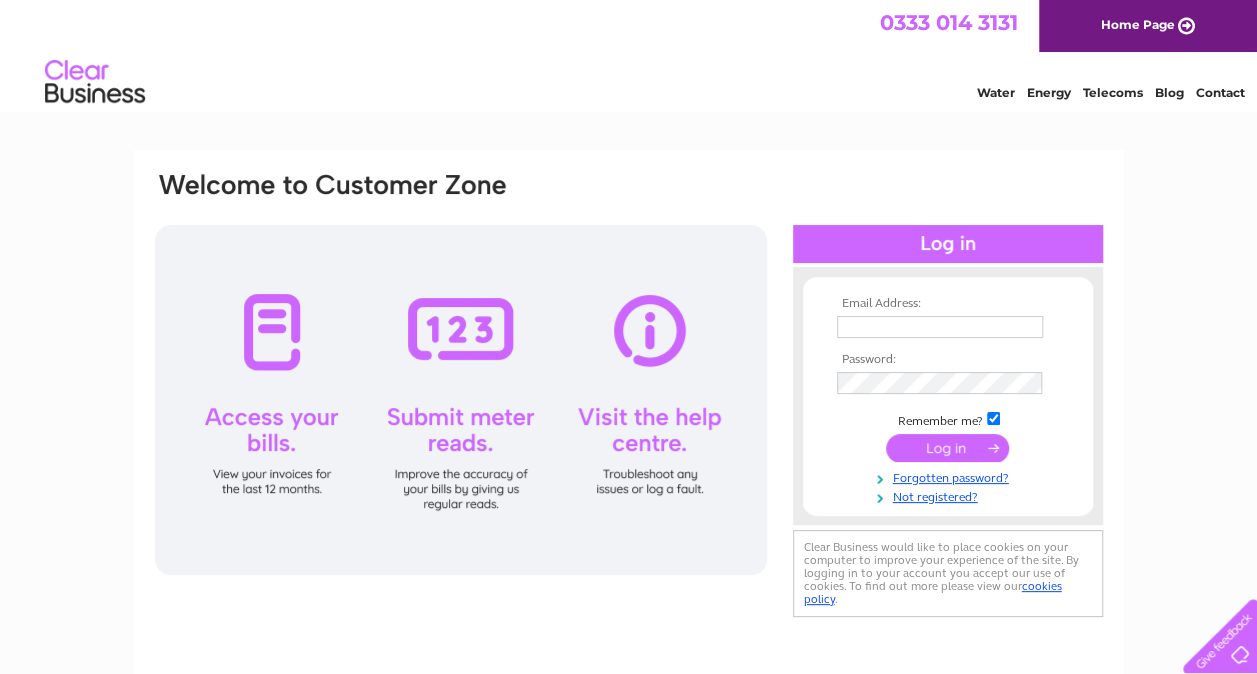 scroll, scrollTop: 0, scrollLeft: 0, axis: both 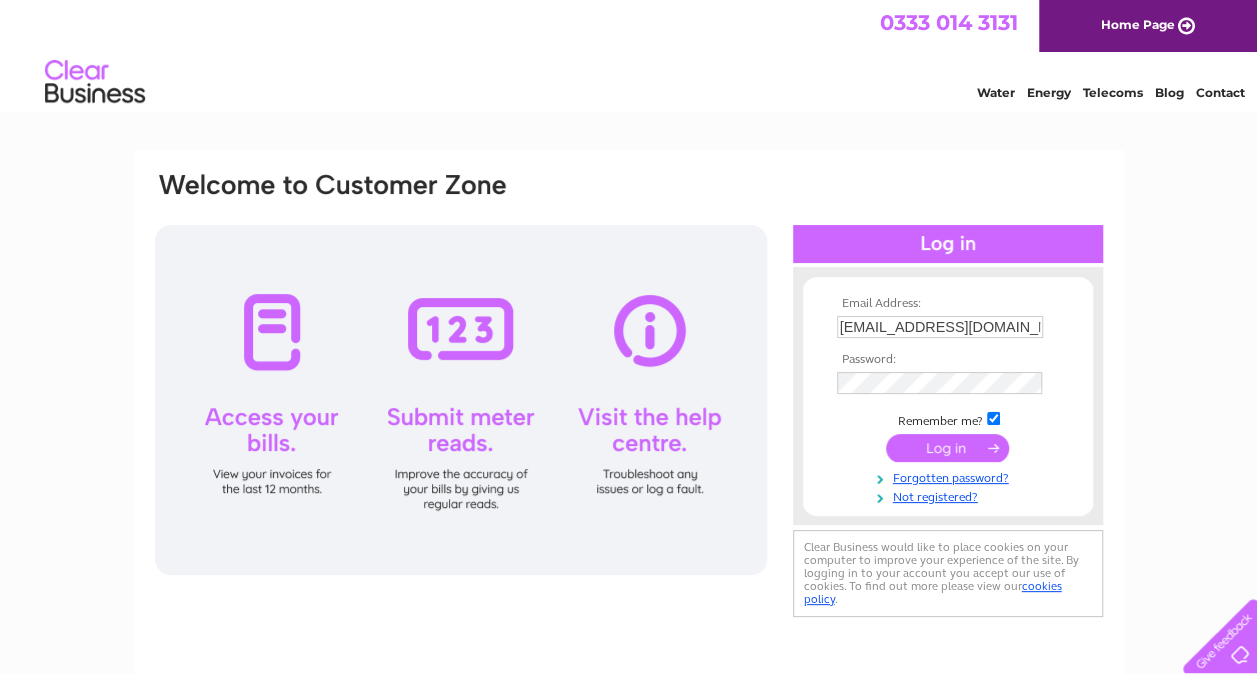 click at bounding box center [947, 448] 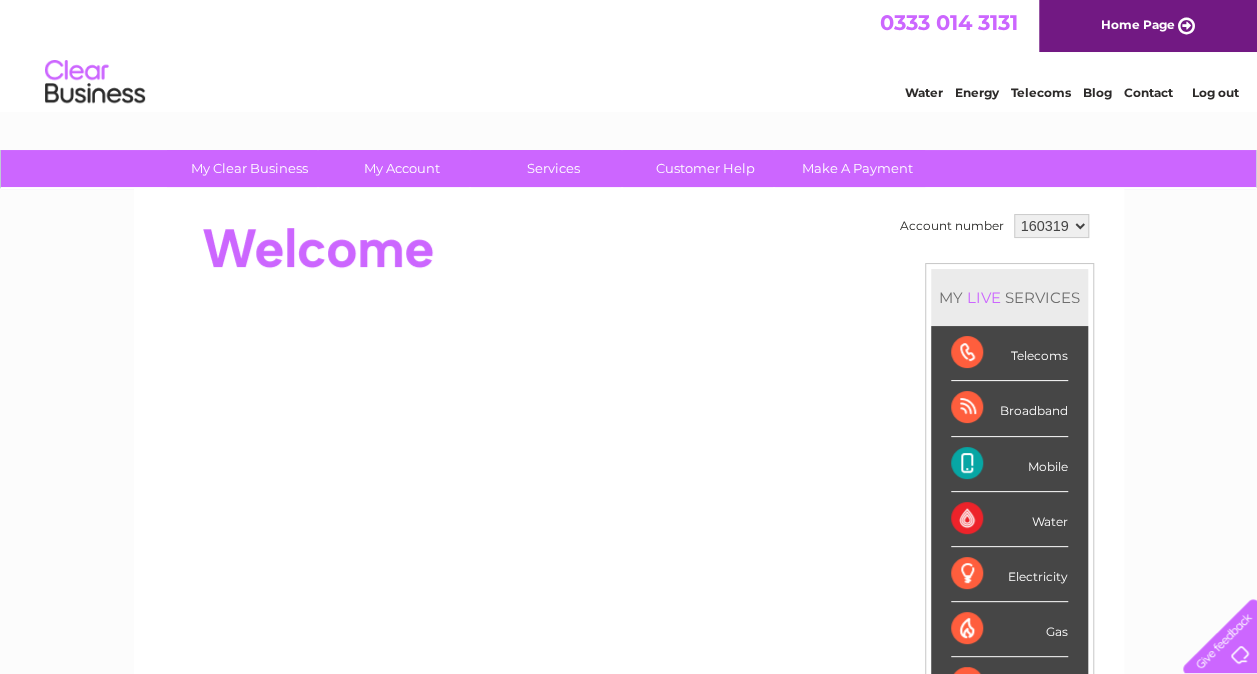 scroll, scrollTop: 0, scrollLeft: 0, axis: both 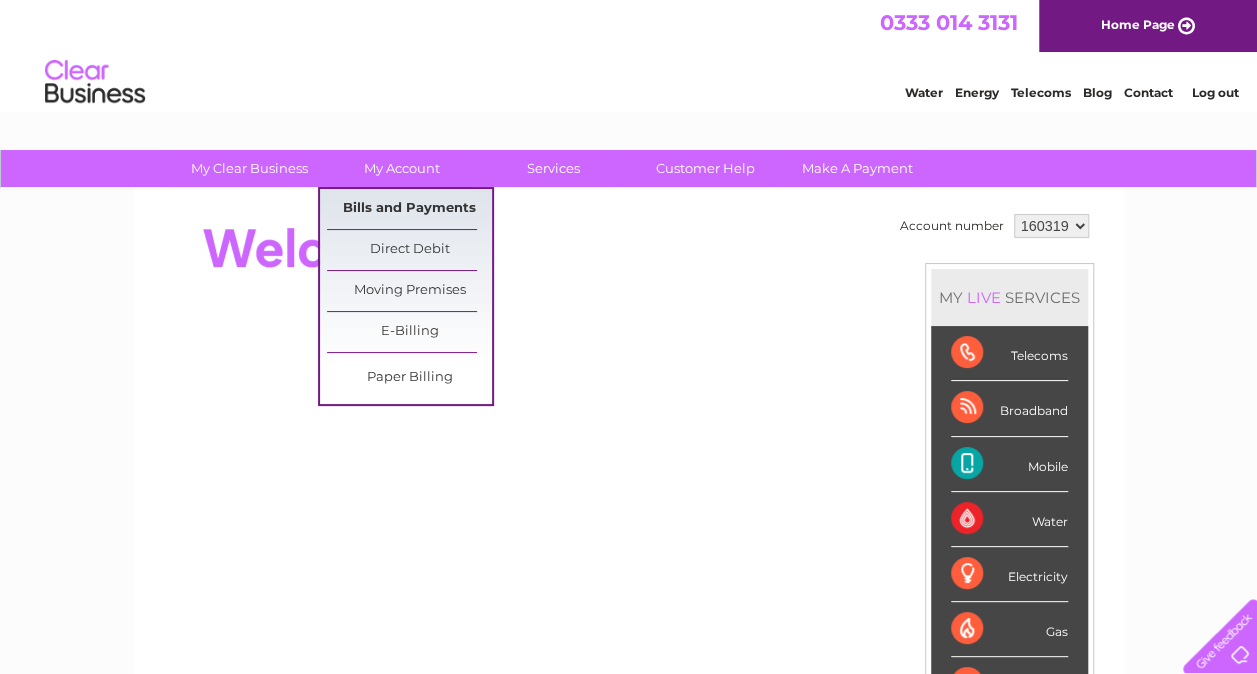 click on "Bills and Payments" at bounding box center [409, 209] 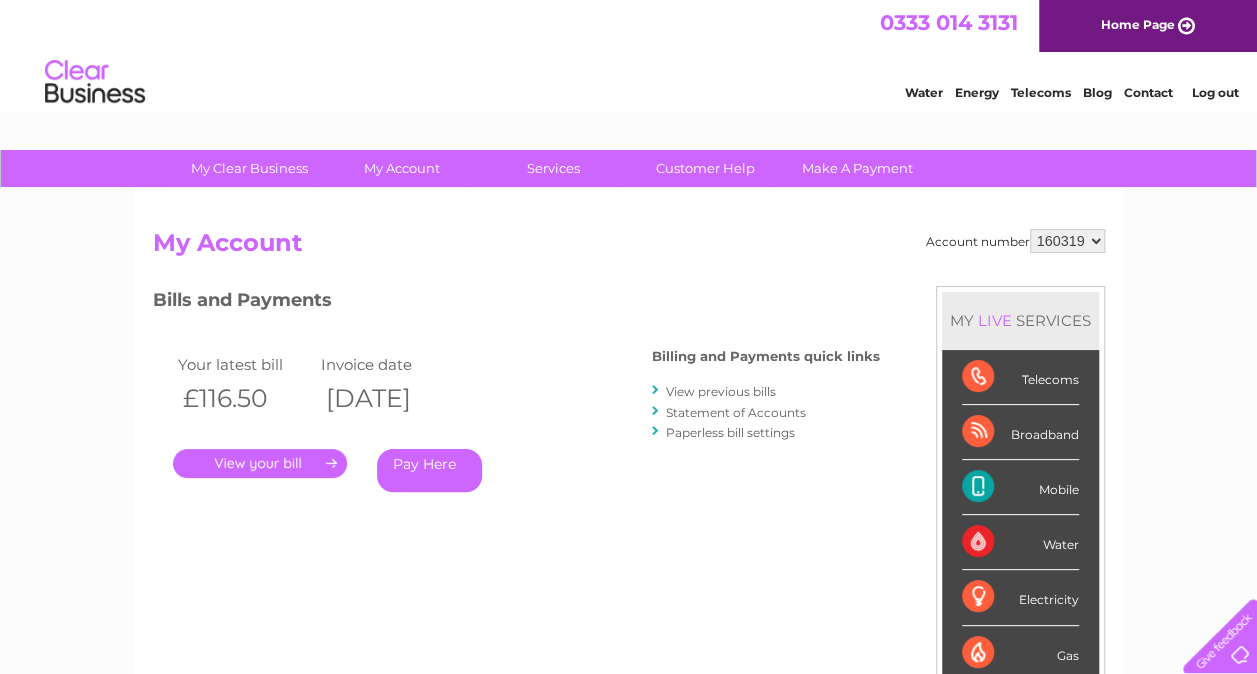 scroll, scrollTop: 0, scrollLeft: 0, axis: both 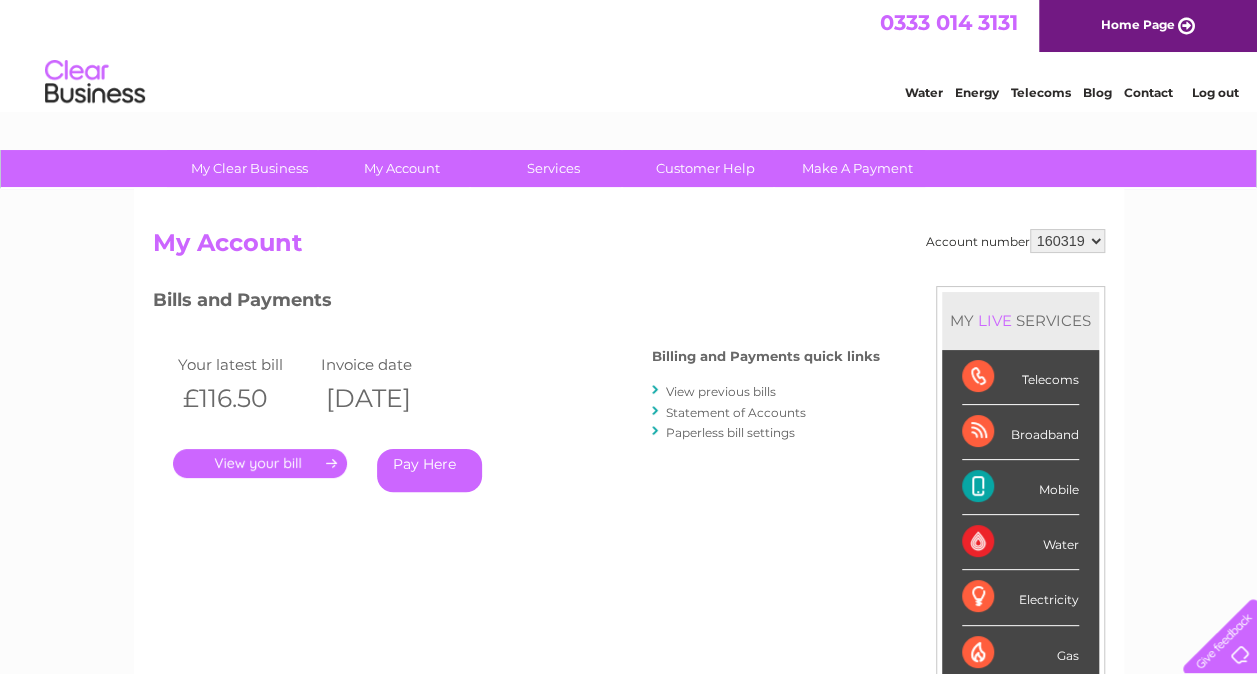 click on "." at bounding box center (260, 463) 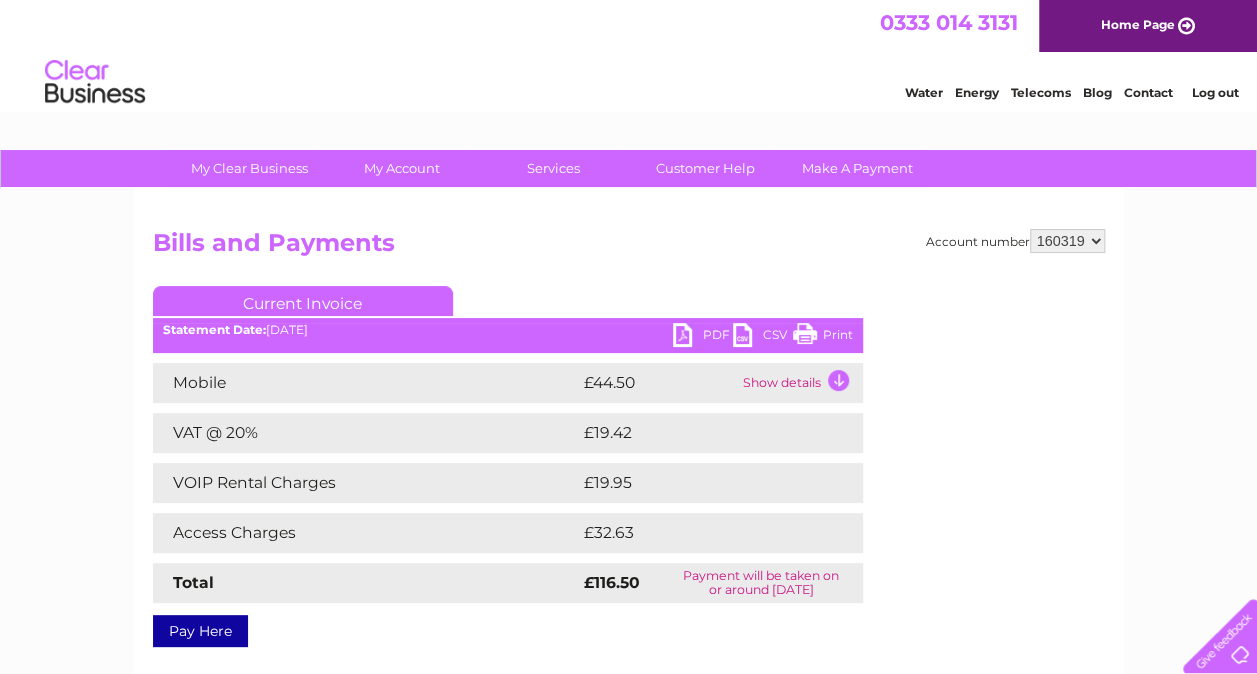 scroll, scrollTop: 0, scrollLeft: 0, axis: both 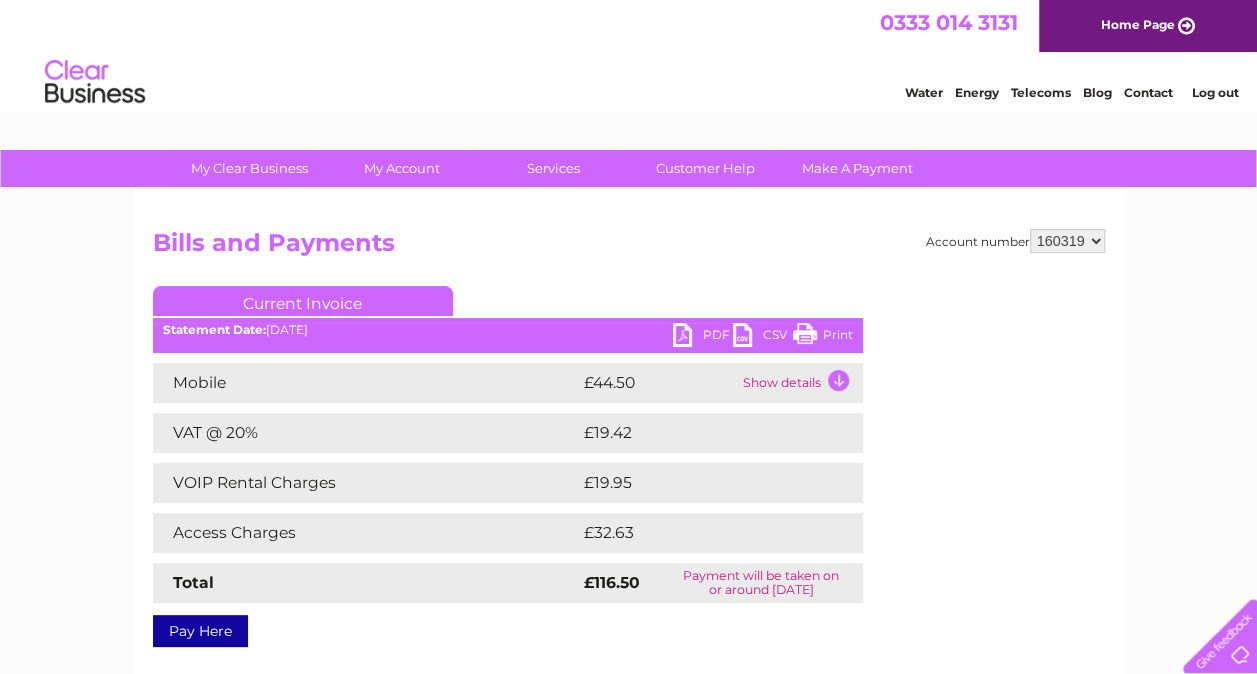 click on "PDF" at bounding box center [703, 337] 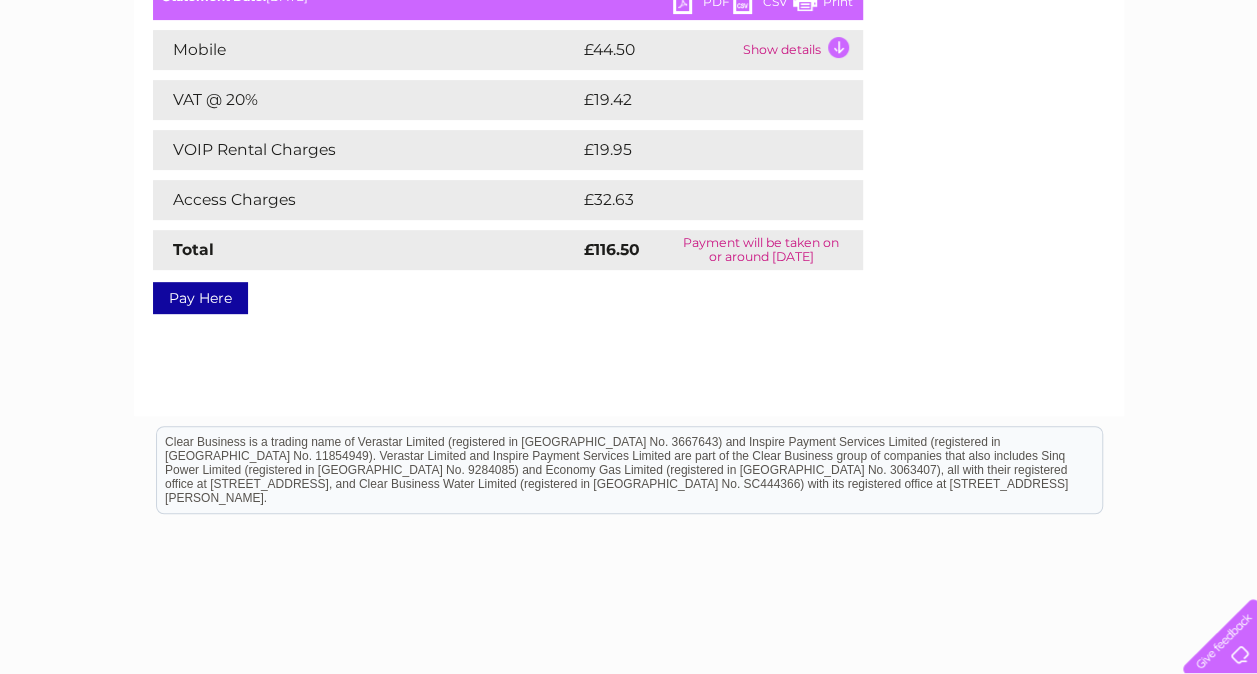 scroll, scrollTop: 426, scrollLeft: 0, axis: vertical 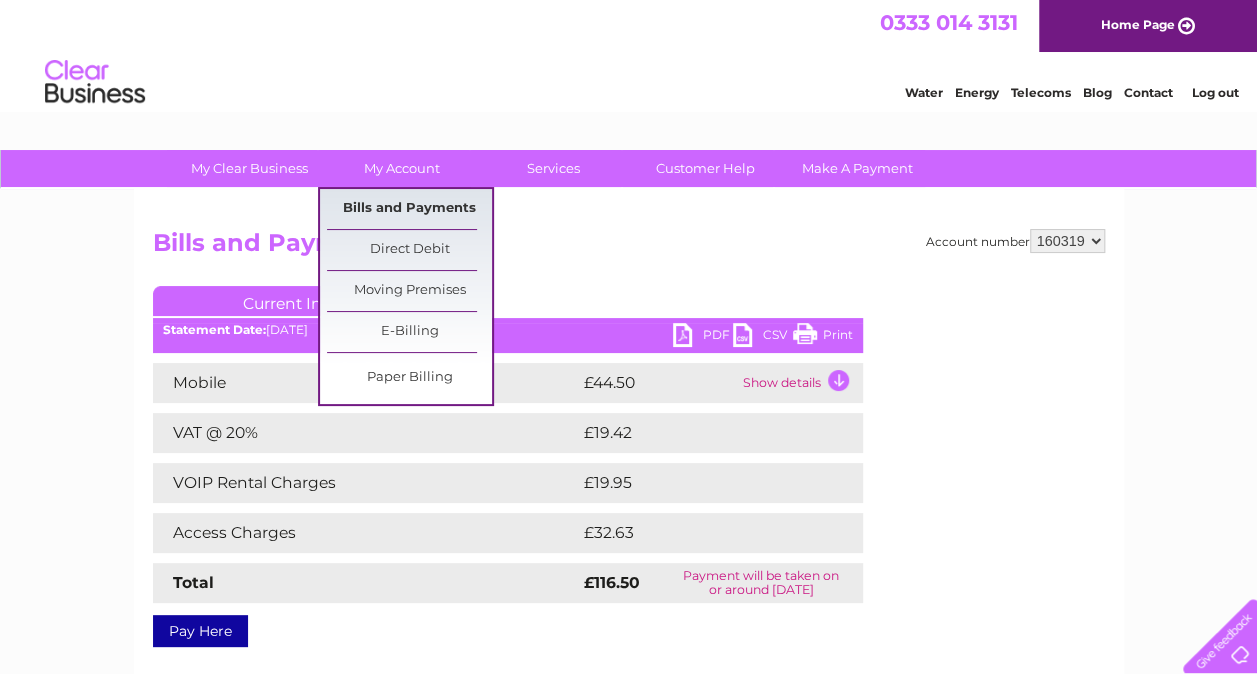 click on "Bills and Payments" at bounding box center [409, 209] 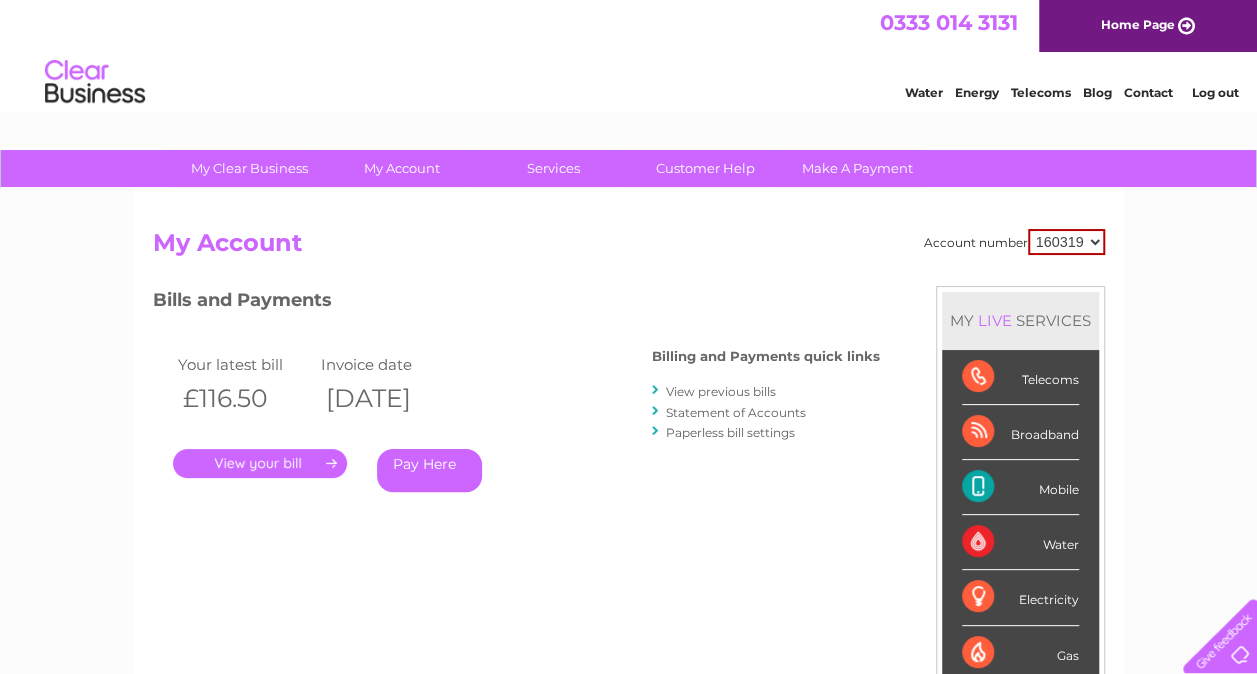 scroll, scrollTop: 0, scrollLeft: 0, axis: both 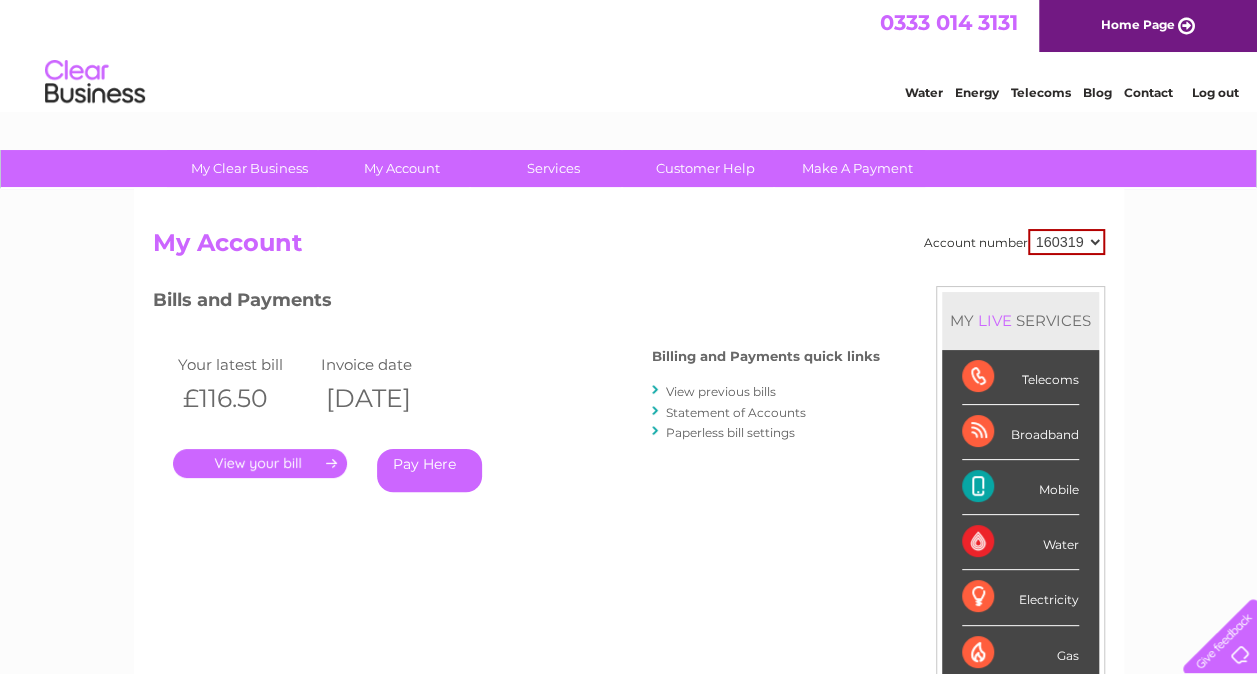 click on "View previous bills" at bounding box center (721, 391) 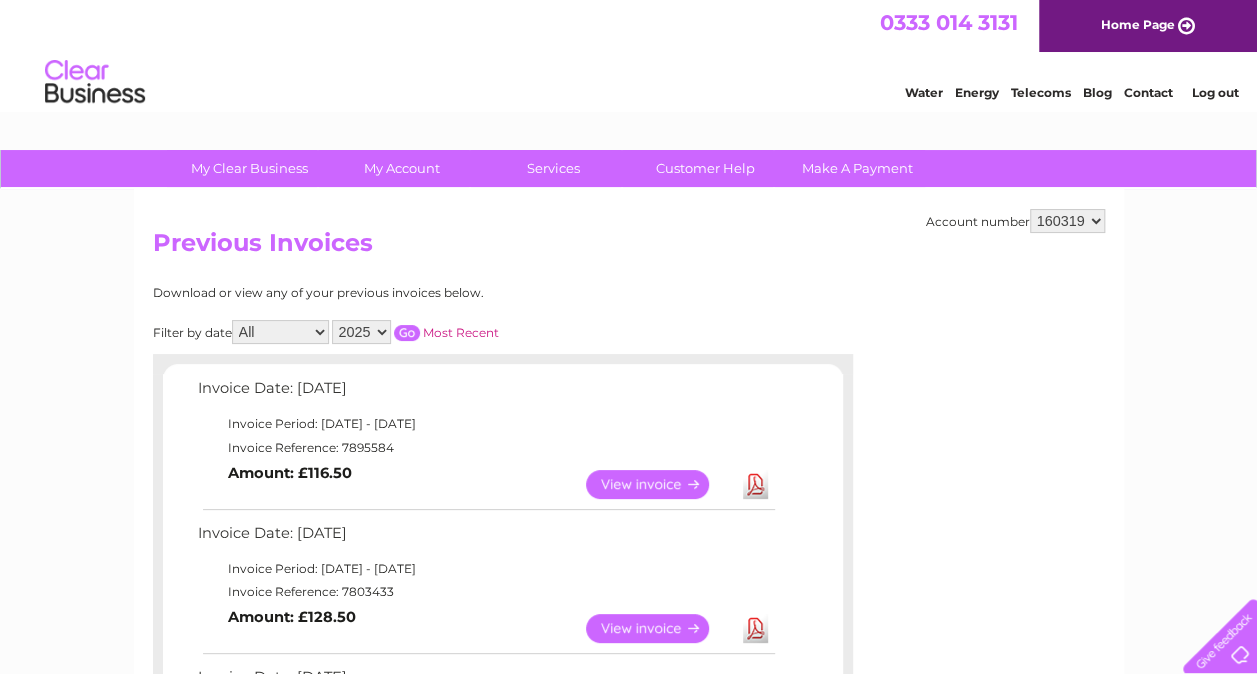scroll, scrollTop: 0, scrollLeft: 0, axis: both 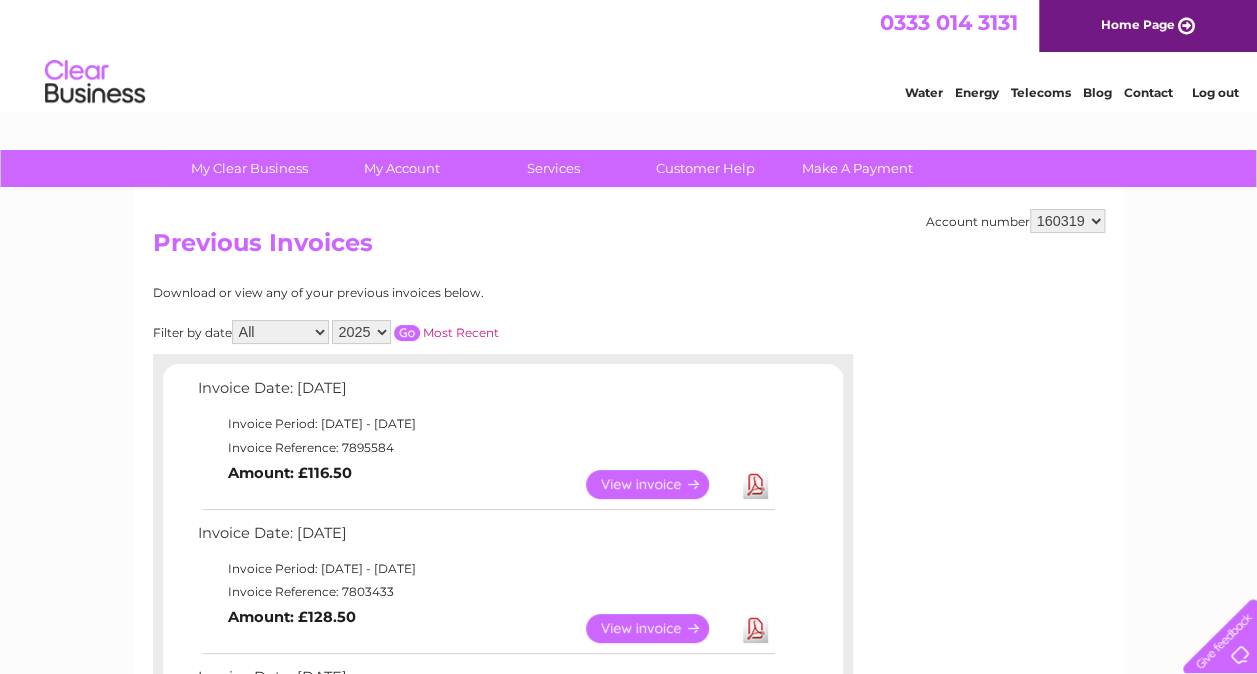 click on "View" at bounding box center [659, 628] 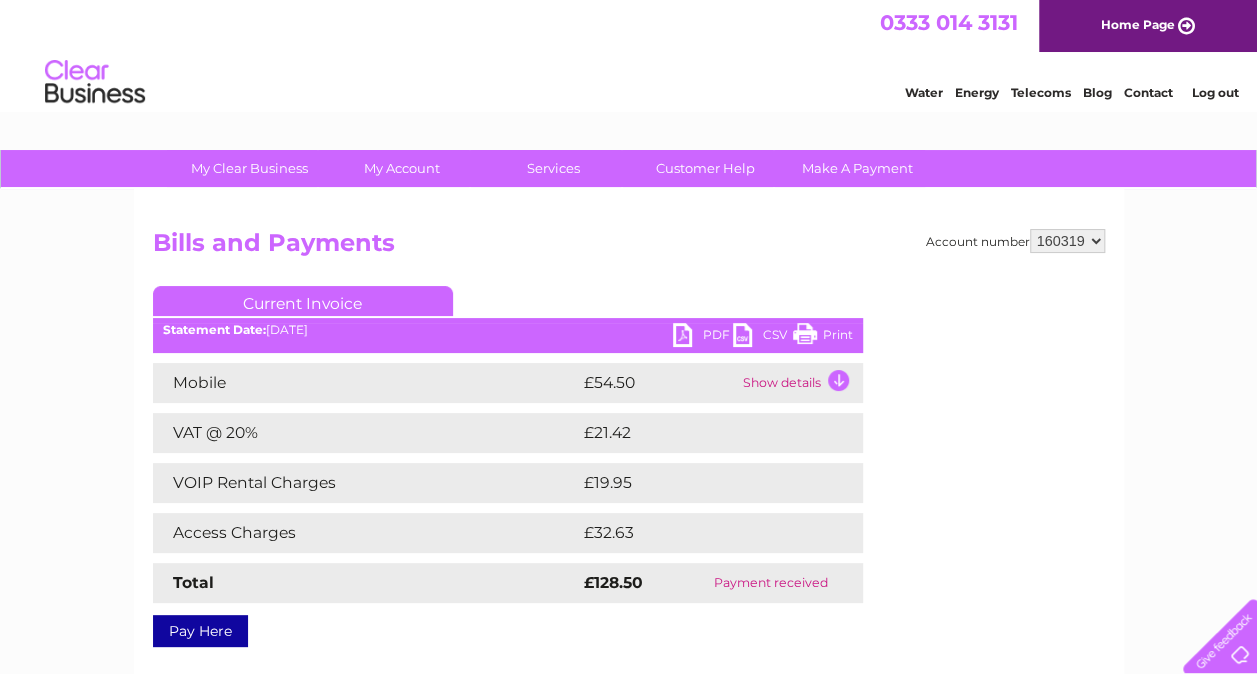 scroll, scrollTop: 0, scrollLeft: 0, axis: both 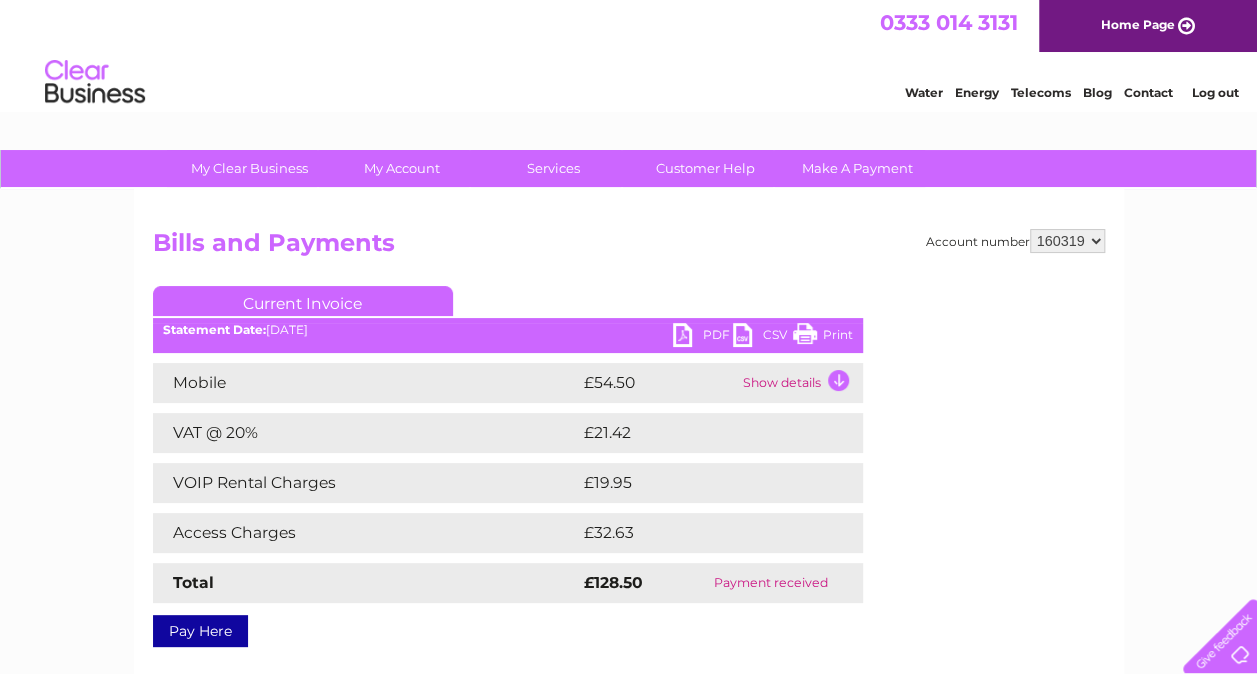 click on "PDF" at bounding box center [703, 337] 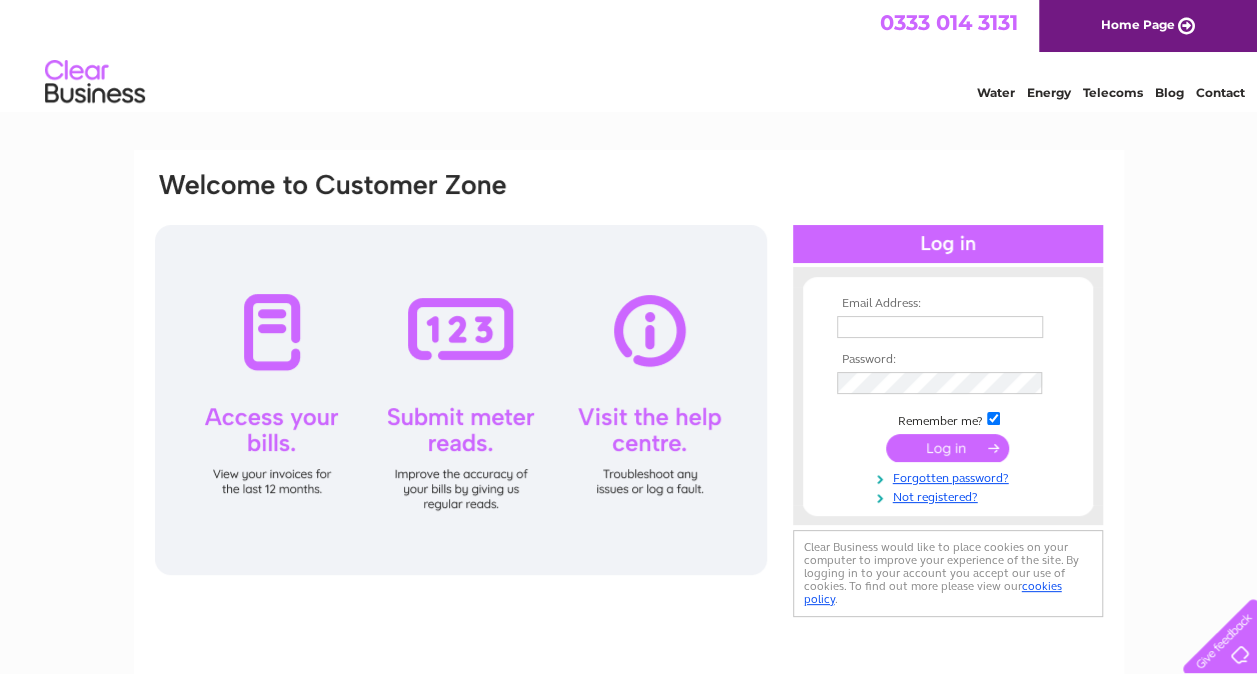 scroll, scrollTop: 0, scrollLeft: 0, axis: both 